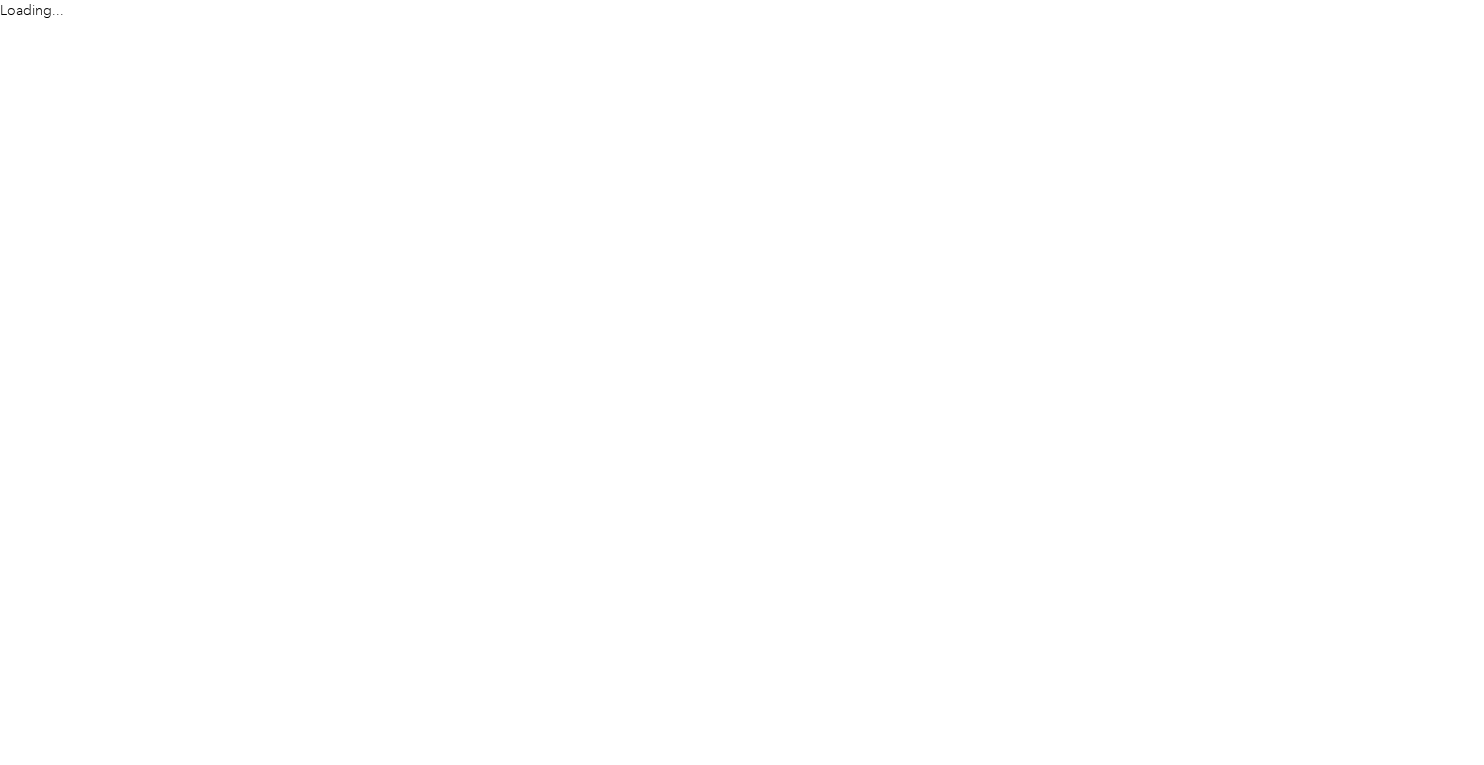 scroll, scrollTop: 0, scrollLeft: 0, axis: both 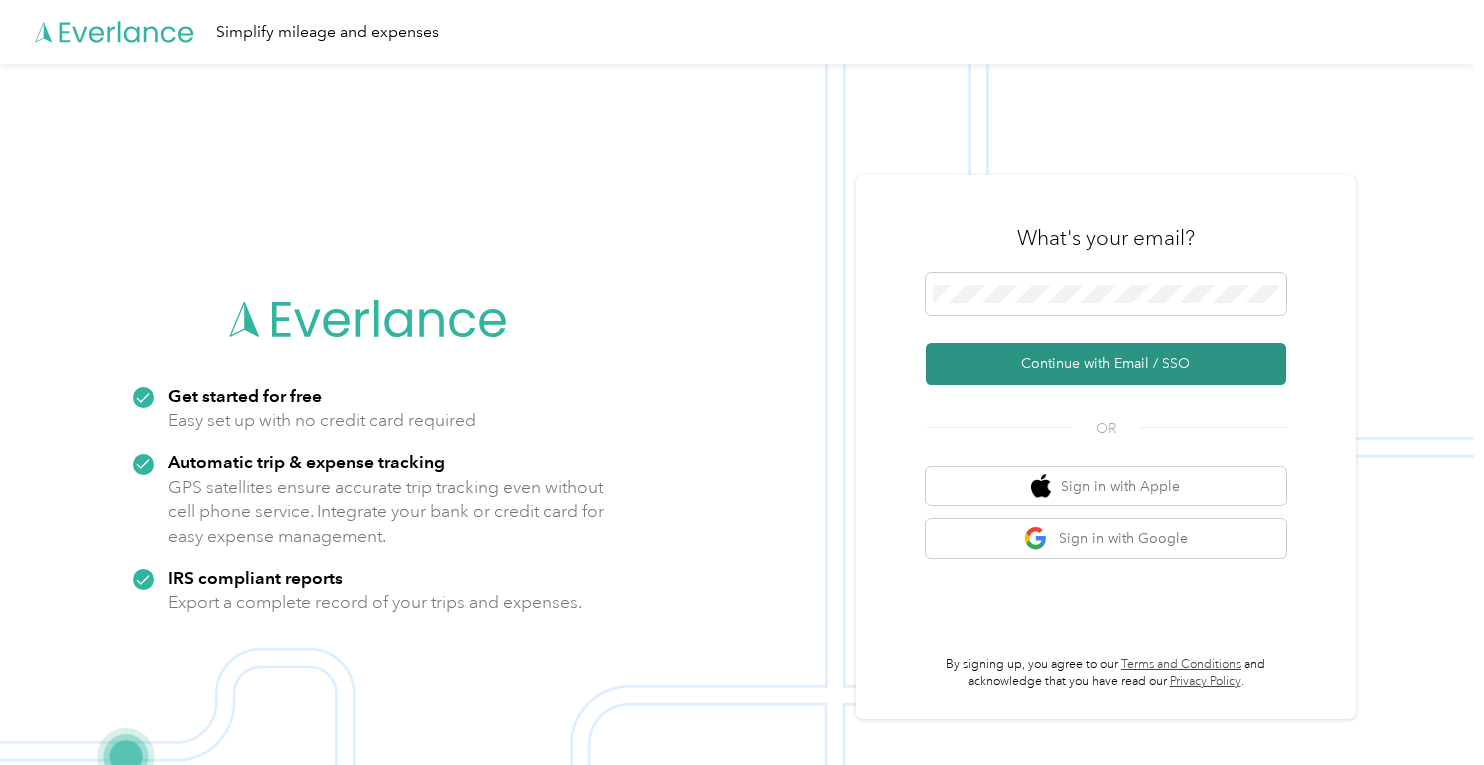 click on "Continue with Email / SSO" at bounding box center (1106, 364) 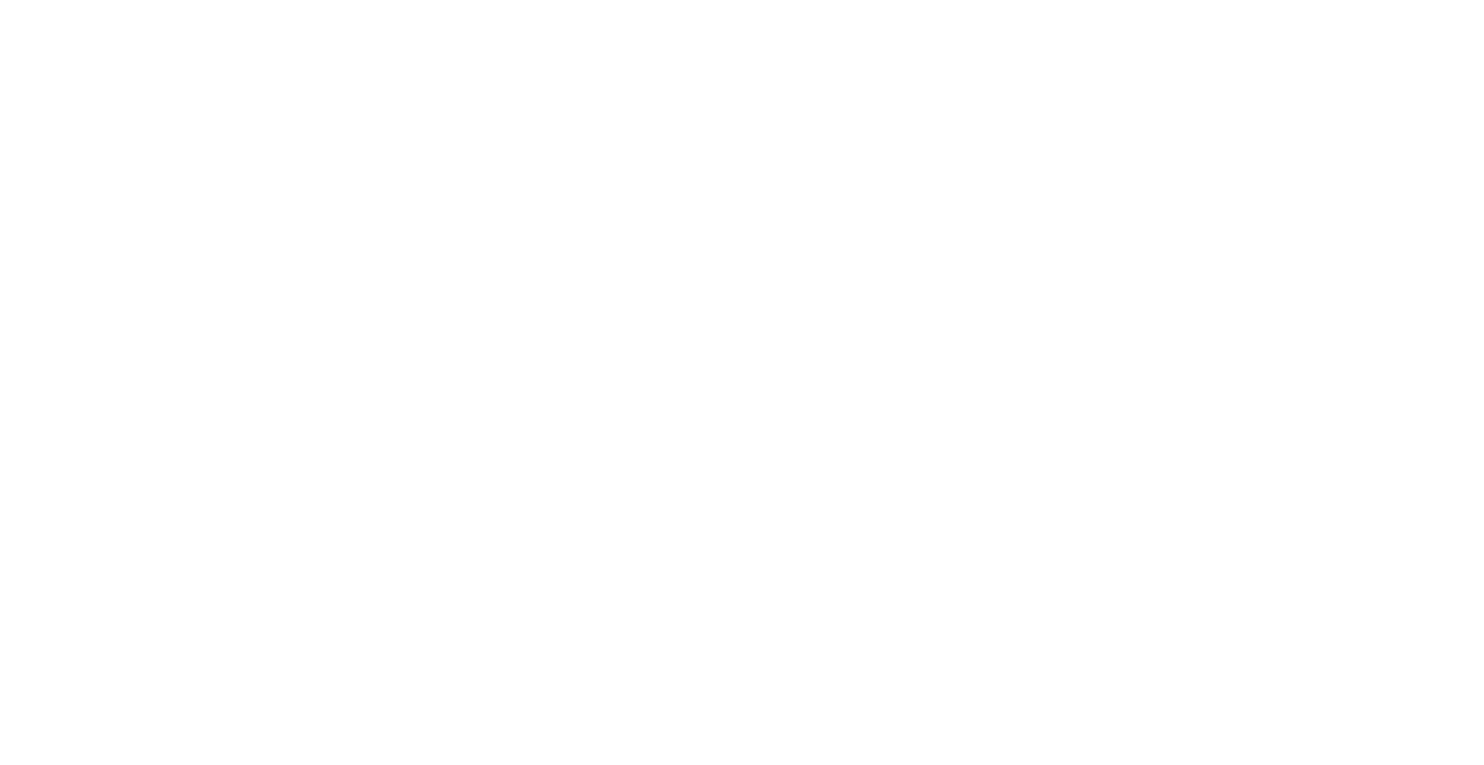 scroll, scrollTop: 0, scrollLeft: 0, axis: both 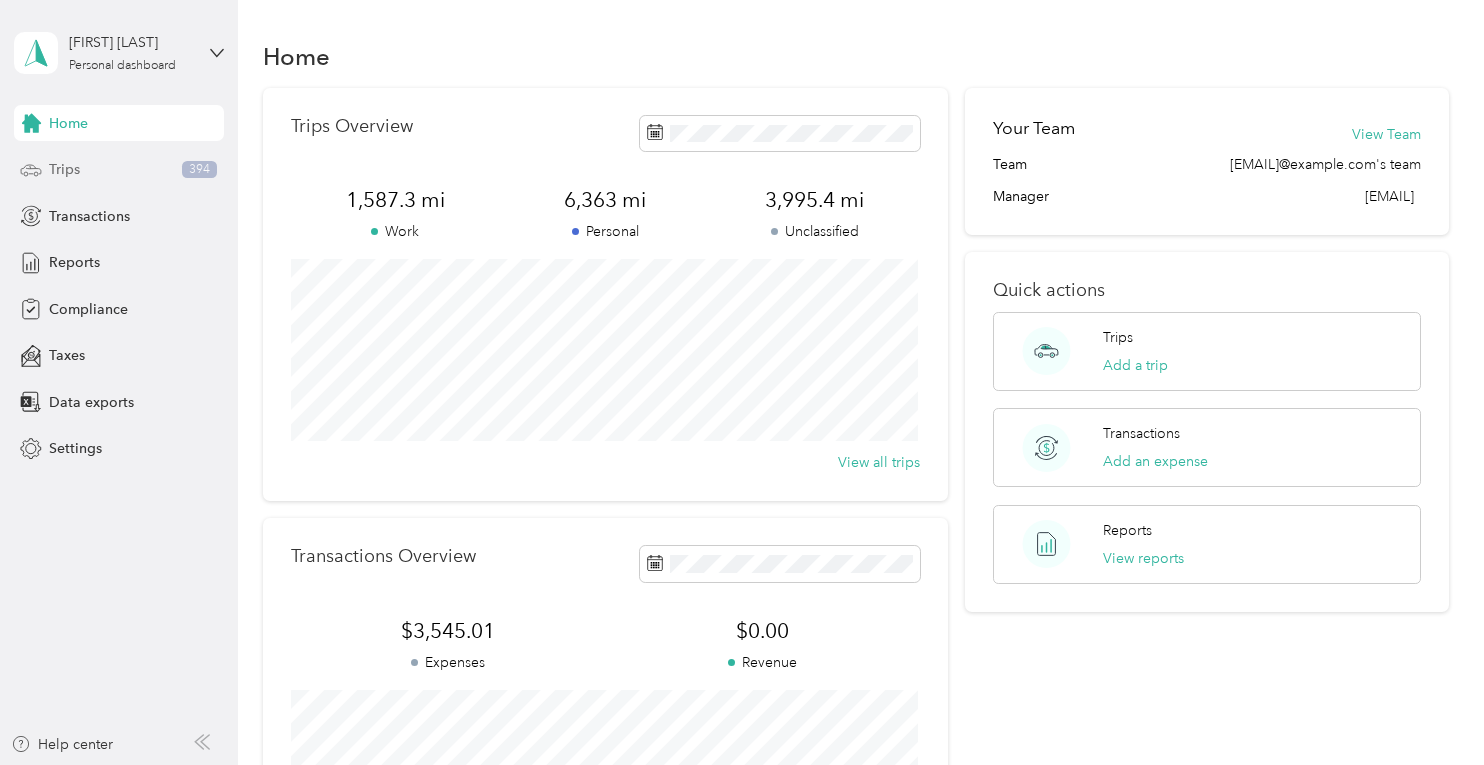 click on "Trips" at bounding box center [64, 169] 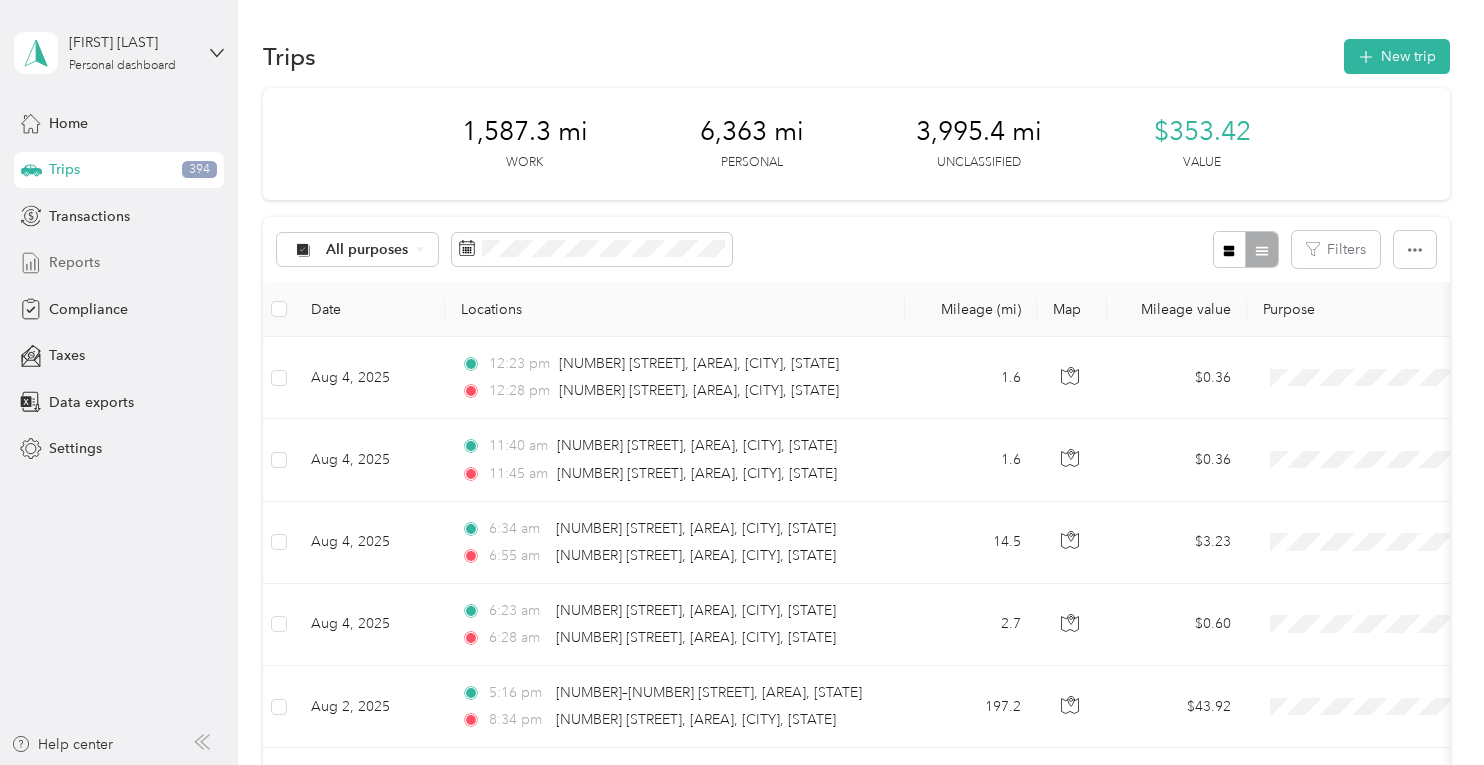 click on "Reports" at bounding box center [74, 262] 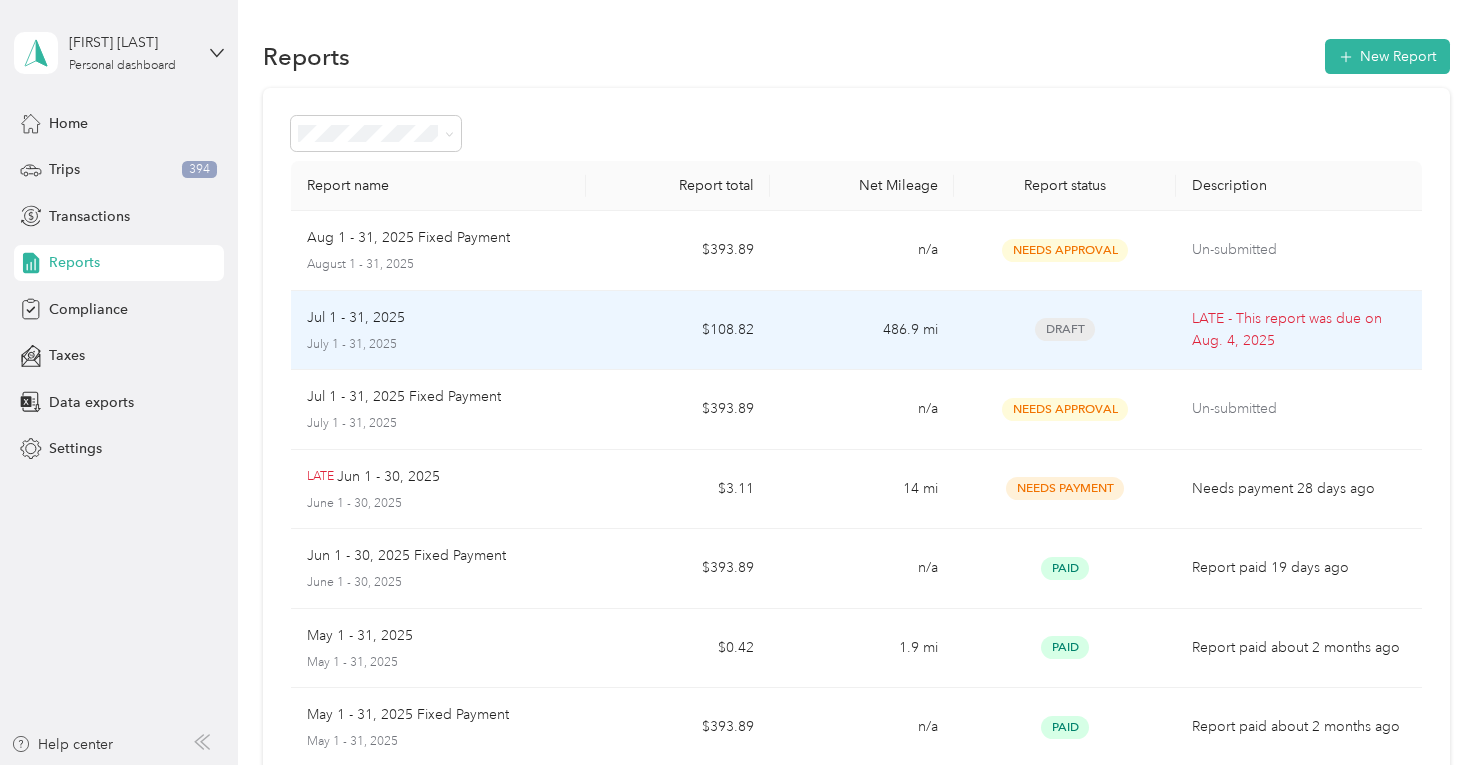 click on "486.9 mi" at bounding box center [862, 331] 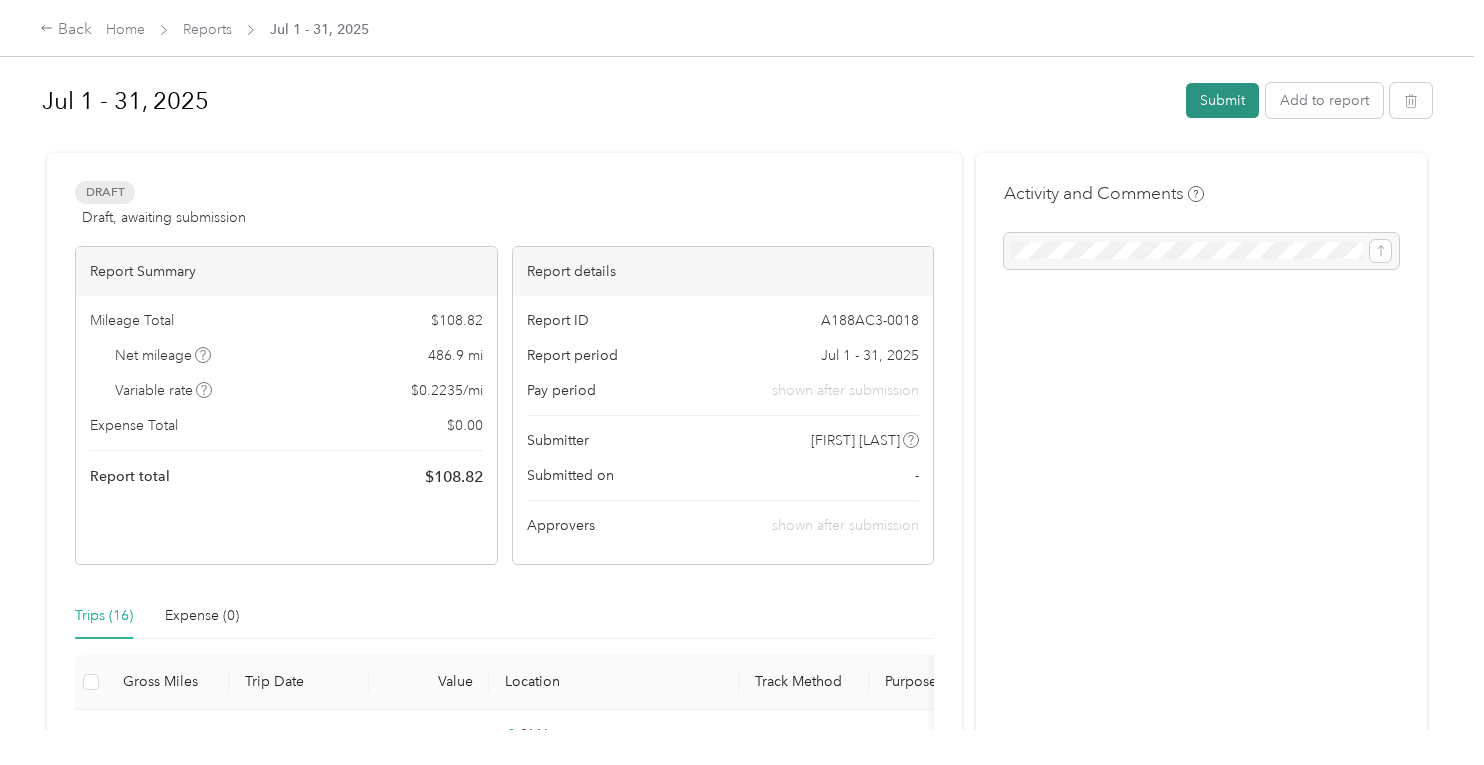 click on "Submit" at bounding box center [1222, 100] 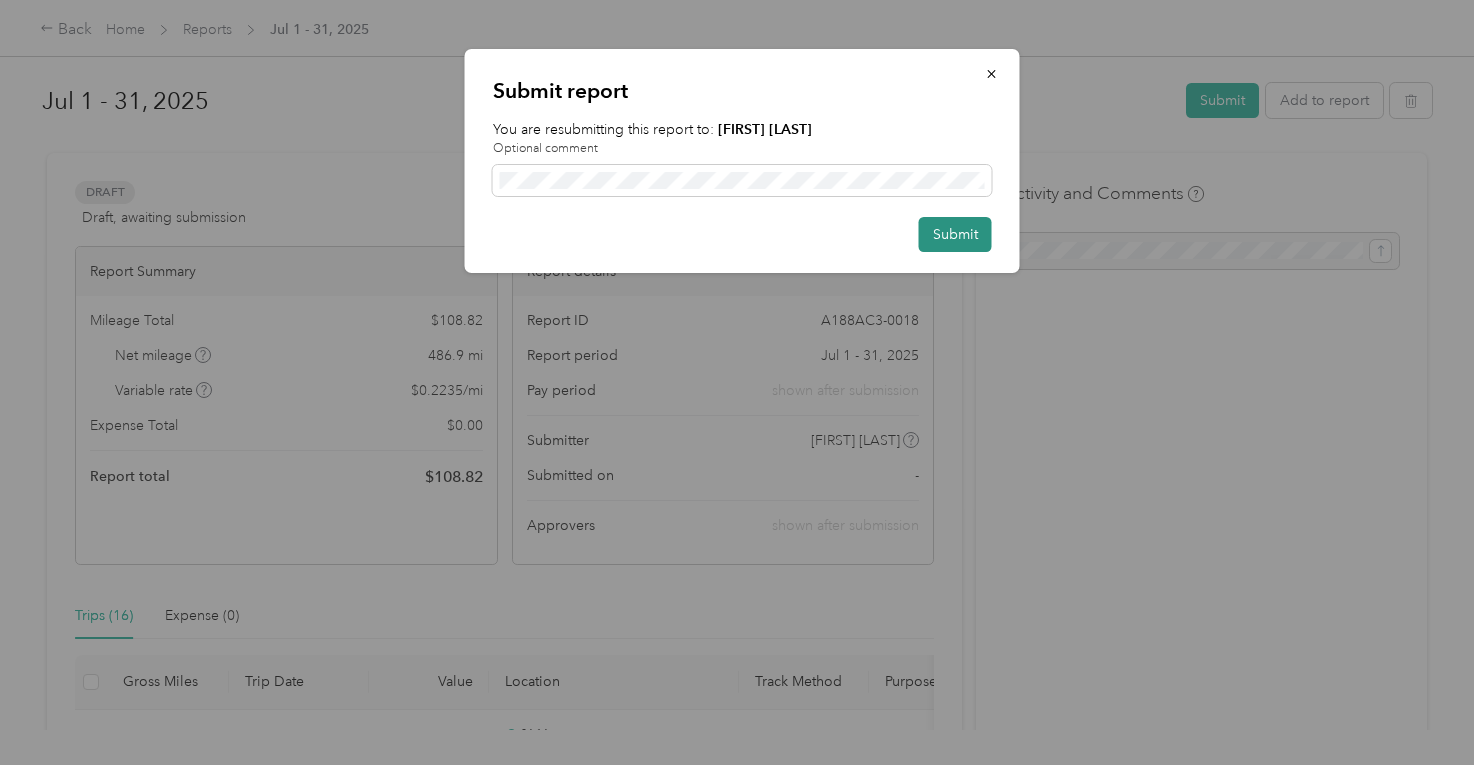 click on "Submit" at bounding box center [955, 234] 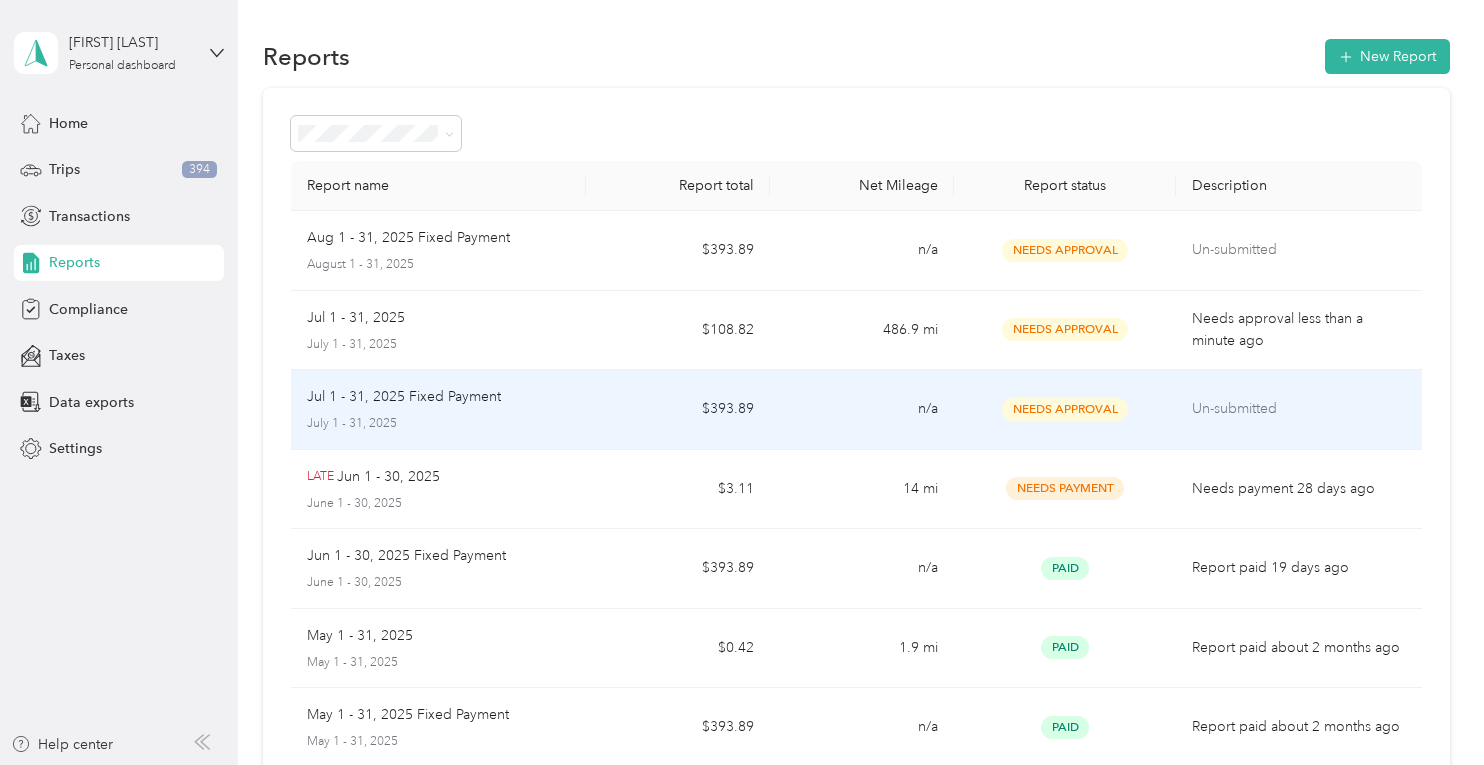 click on "Un-submitted" at bounding box center [1299, 409] 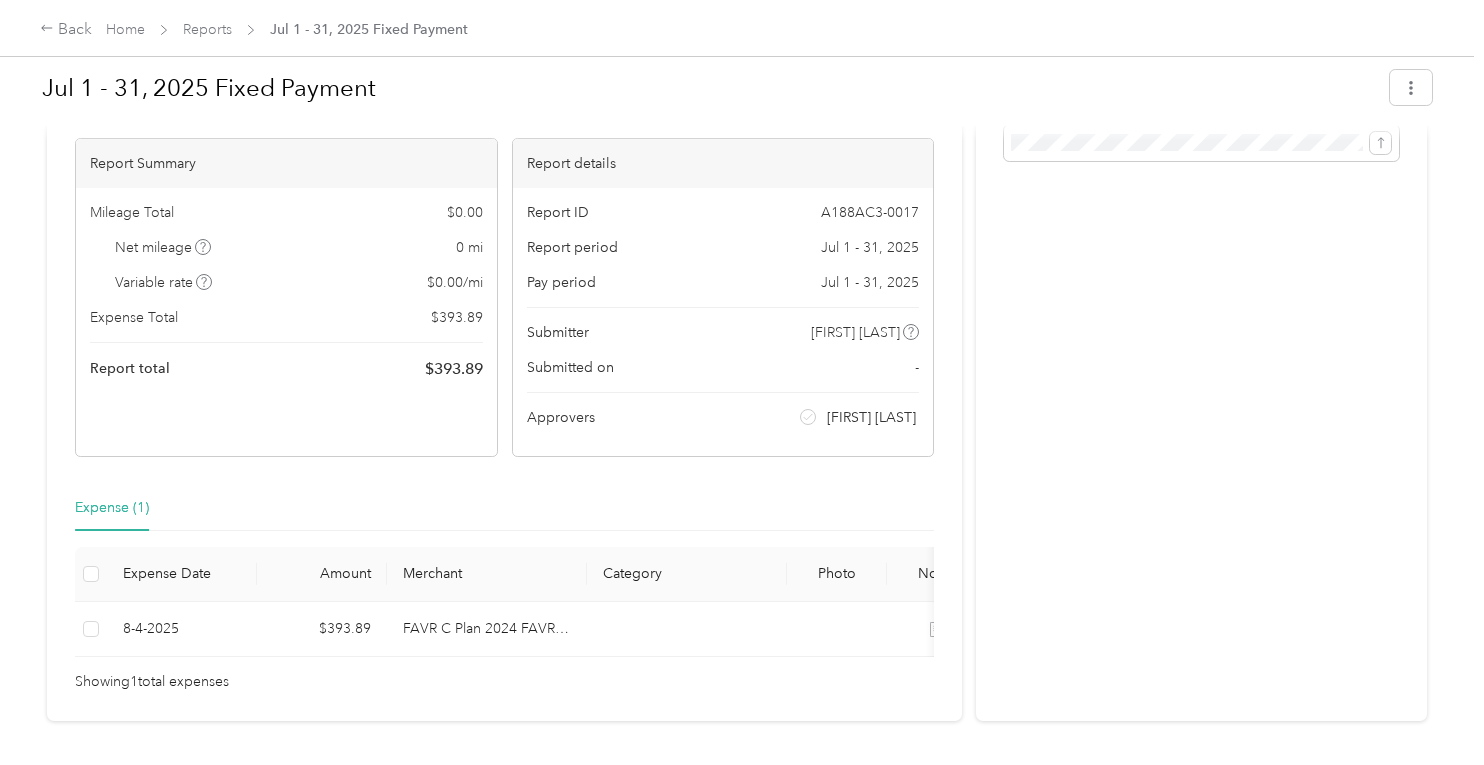 scroll, scrollTop: 0, scrollLeft: 0, axis: both 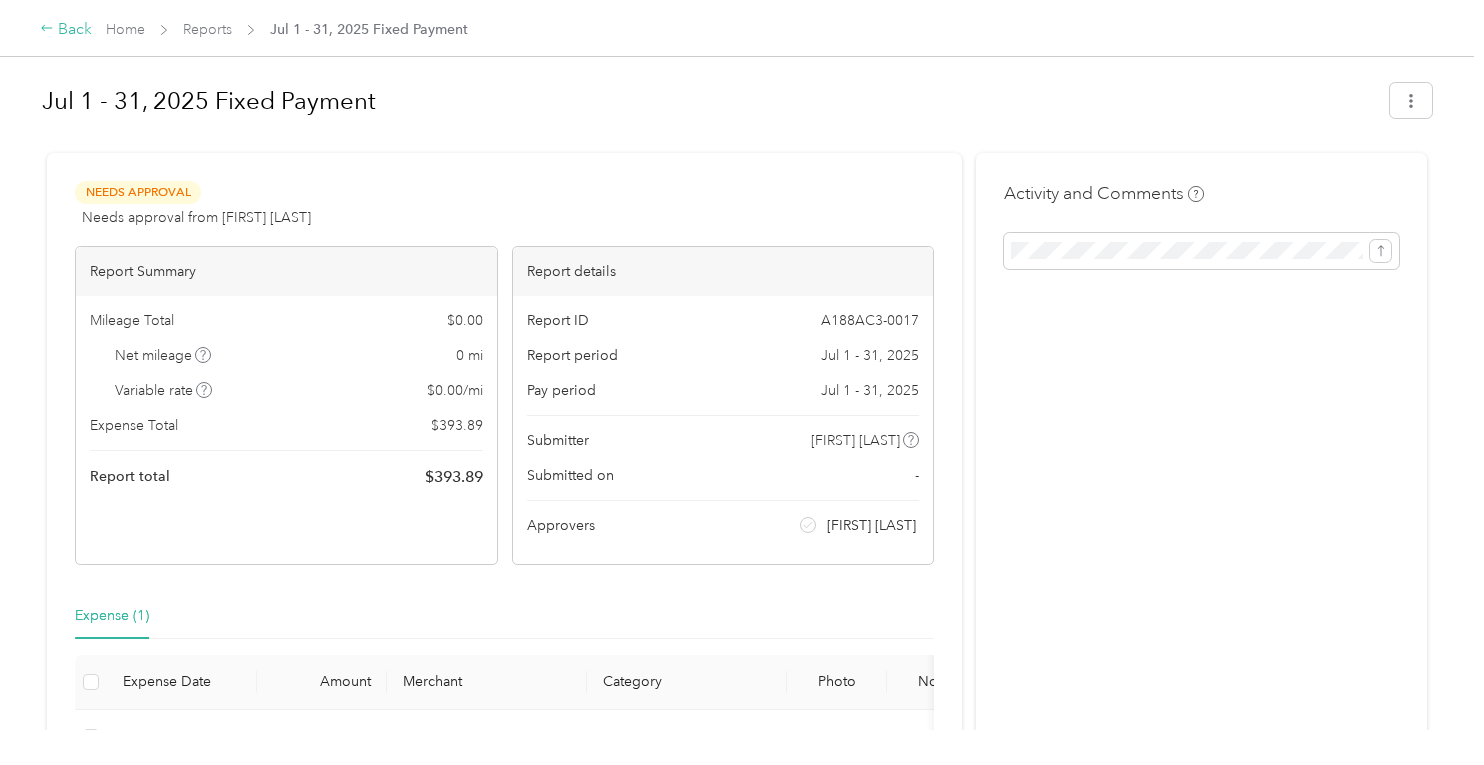 click on "Back" at bounding box center (66, 30) 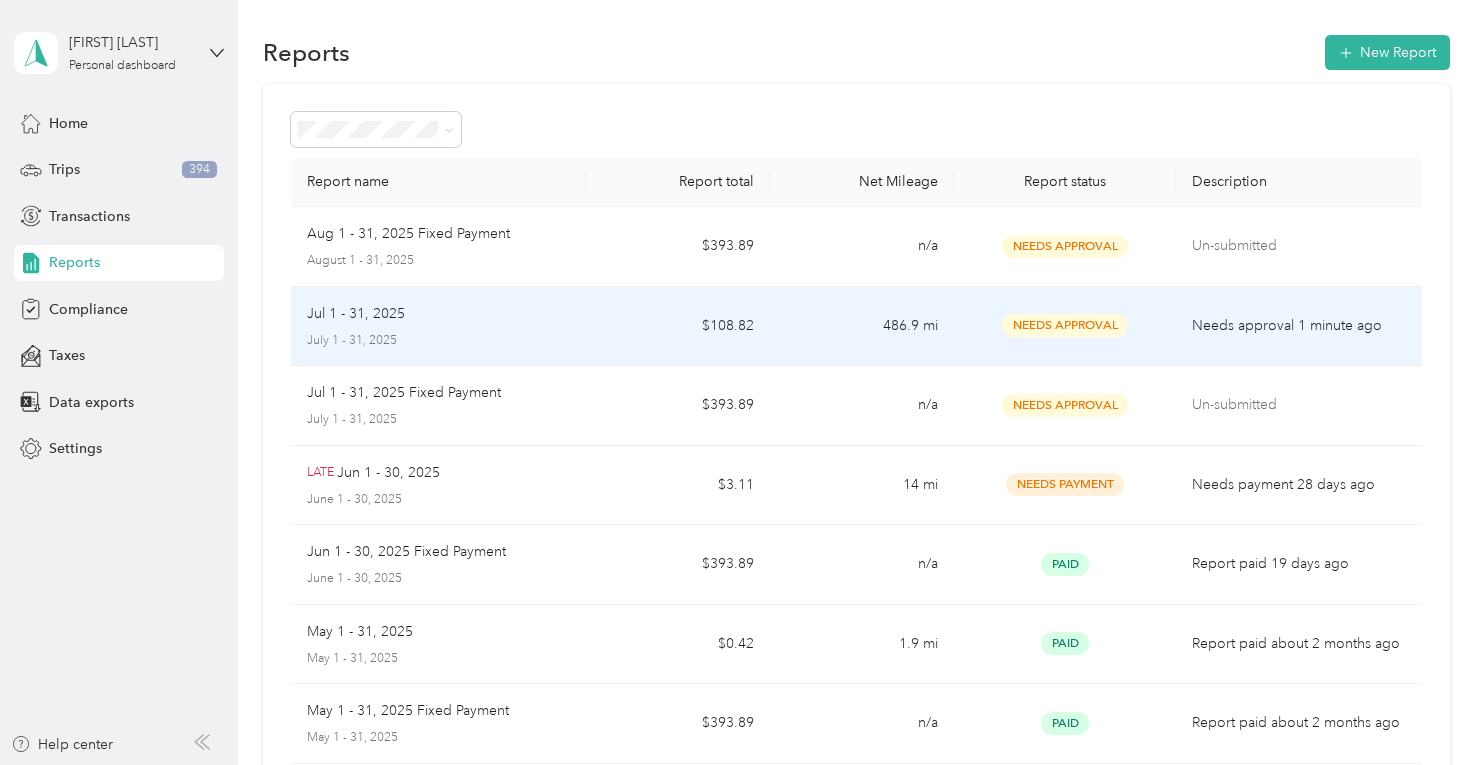scroll, scrollTop: 0, scrollLeft: 0, axis: both 